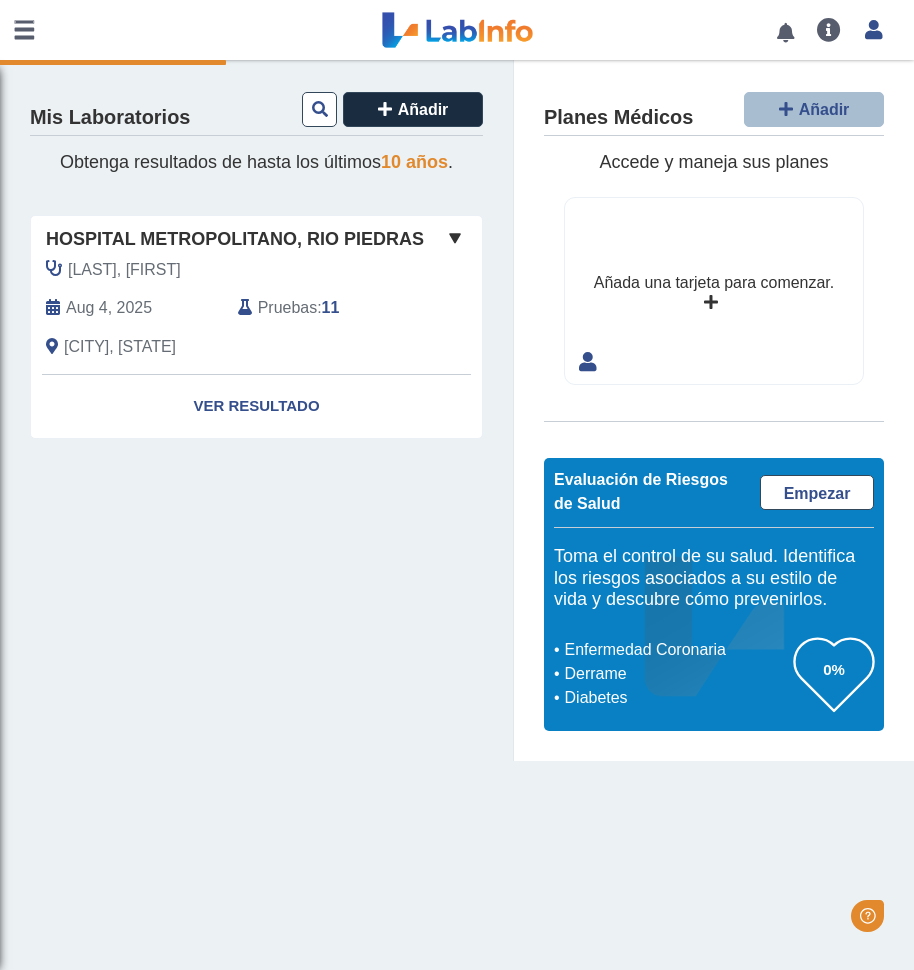 scroll, scrollTop: 0, scrollLeft: 0, axis: both 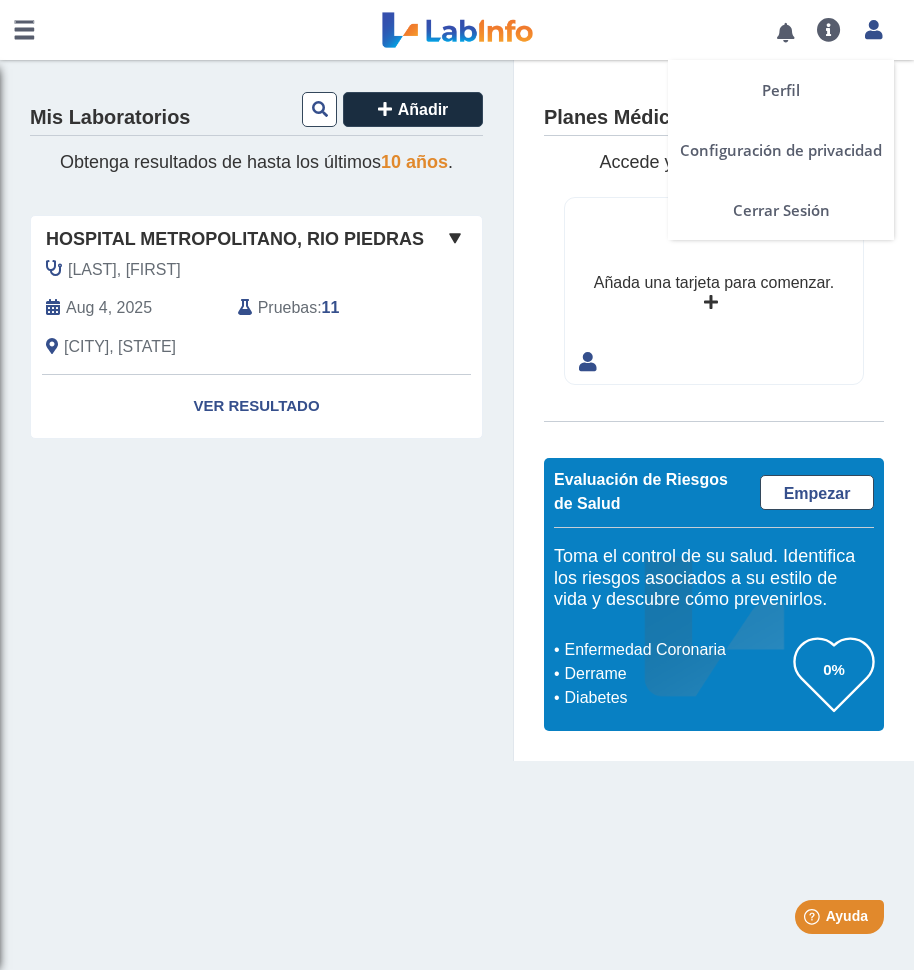click at bounding box center [873, 29] 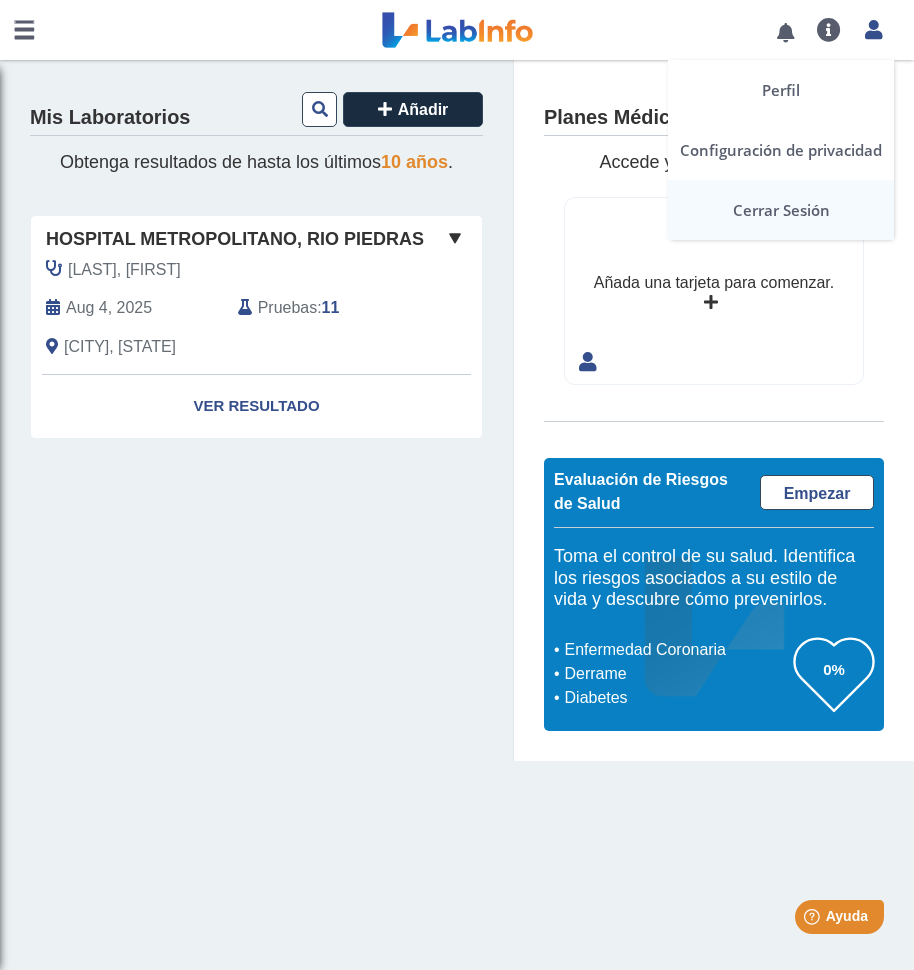 click on "Cerrar Sesión" at bounding box center (781, 210) 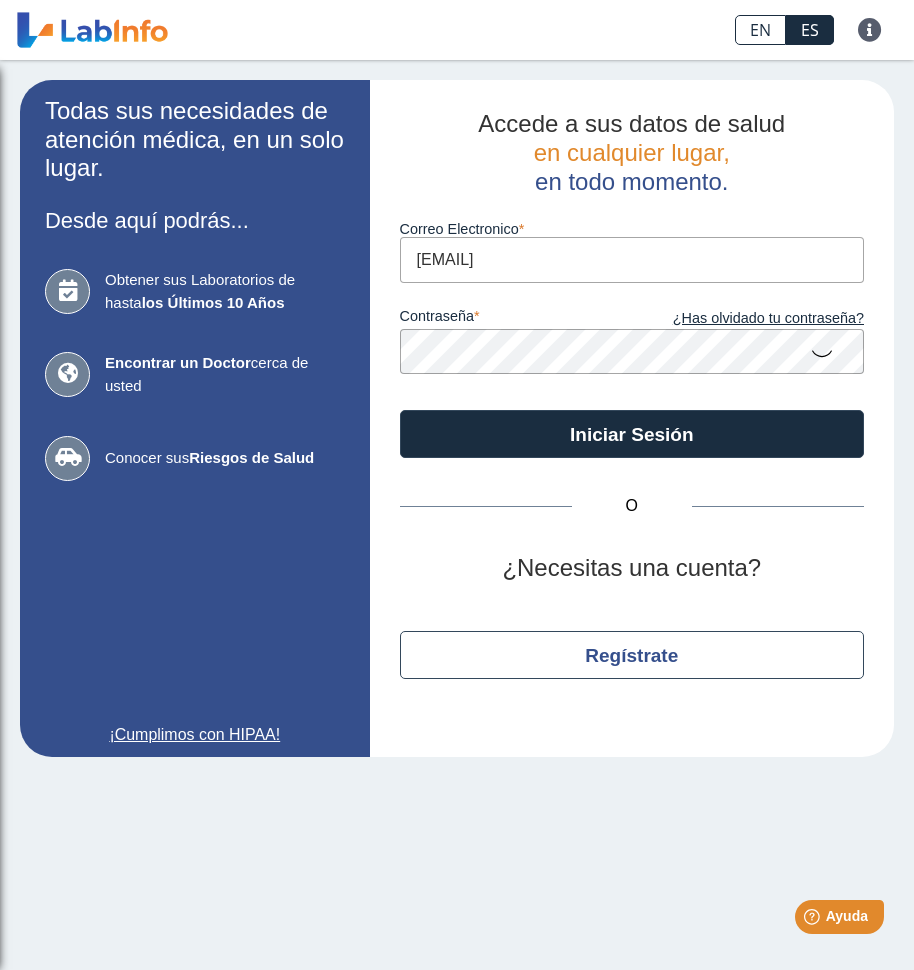 click on "[EMAIL]" at bounding box center (632, 259) 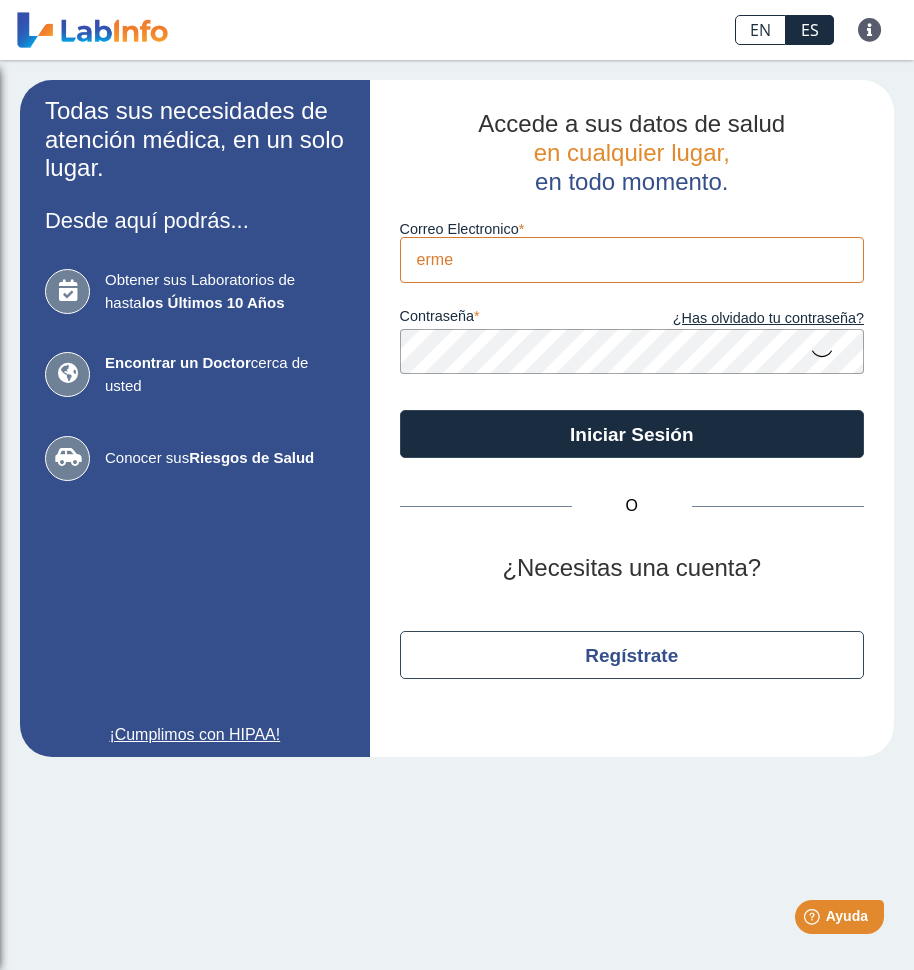 type on "[EMAIL]" 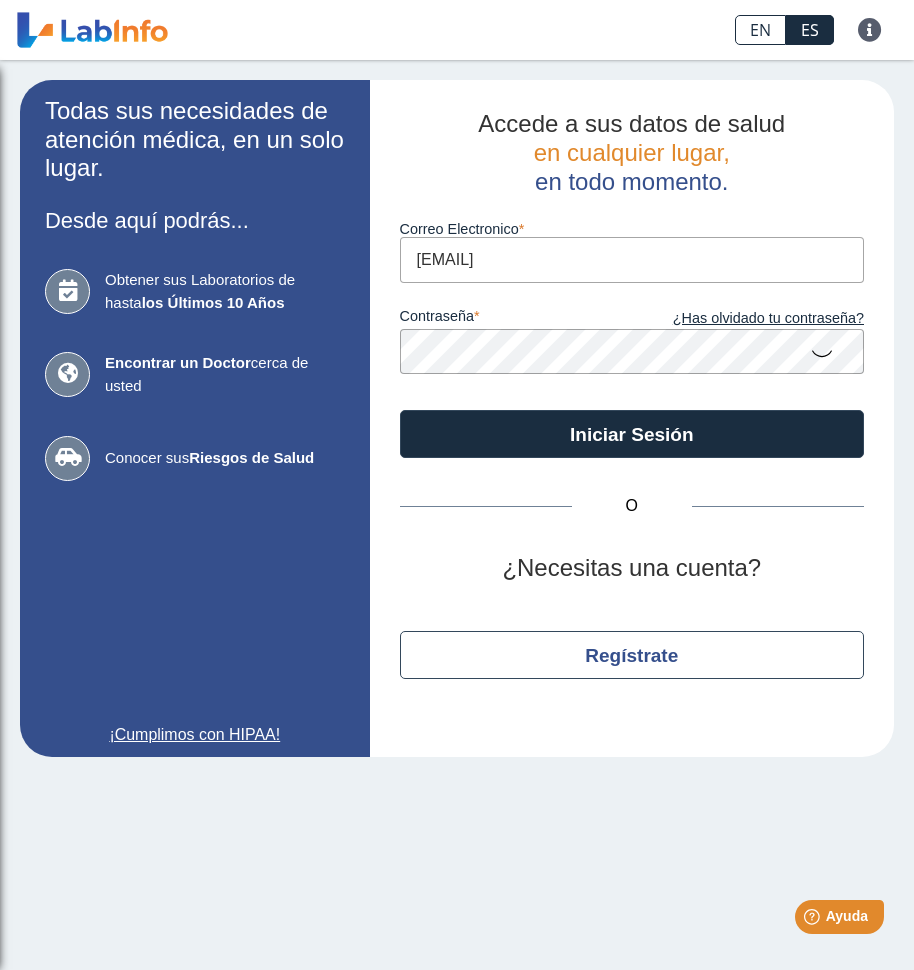 click on "Todas sus necesidades de atención médica, en un solo lugar. Desde aquí podrás... Obtener sus Laboratorios de hasta los Últimos 10 Años Encontrar un Doctor cerca de usted Conocer sus Riesgos de Salud ¡Cumplimos con HIPAA! Accede a sus datos de salud en cualquier lugar, en todo momento. Correo Electronico [EMAIL] contraseña ¿Has olvidado tu contraseña? Iniciar Sesión O ¿Necesitas una cuenta? Regístrate" 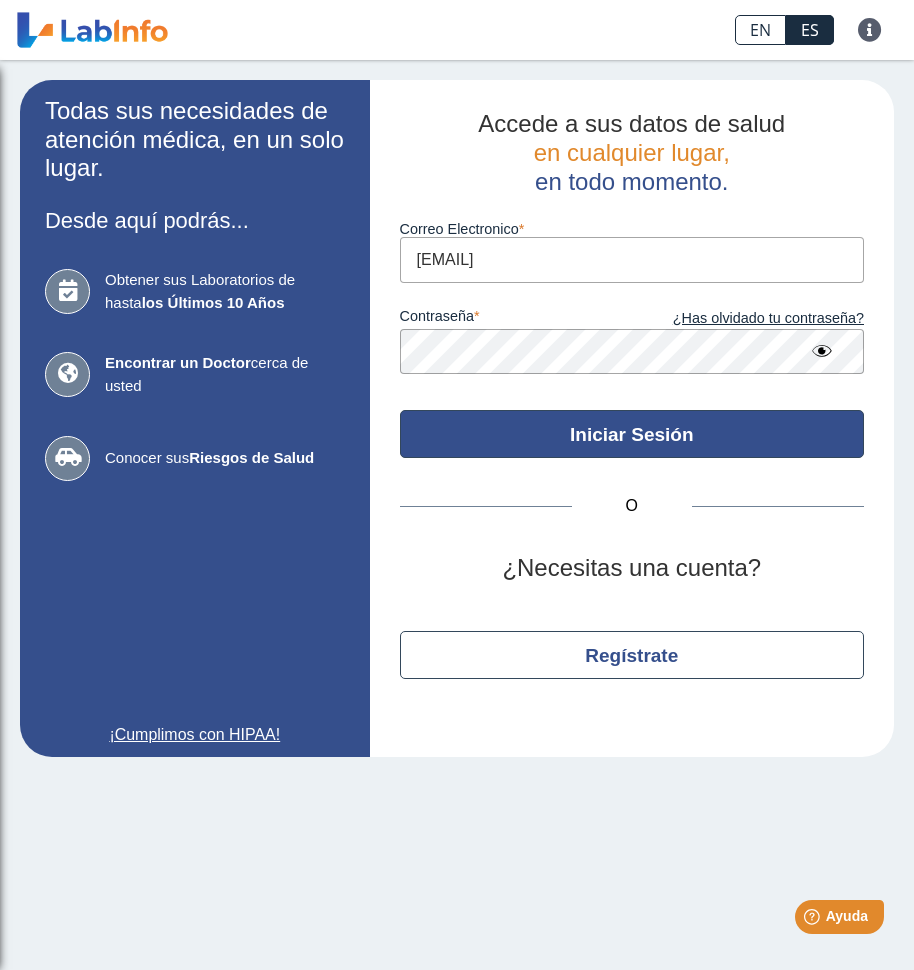 click on "Iniciar Sesión" 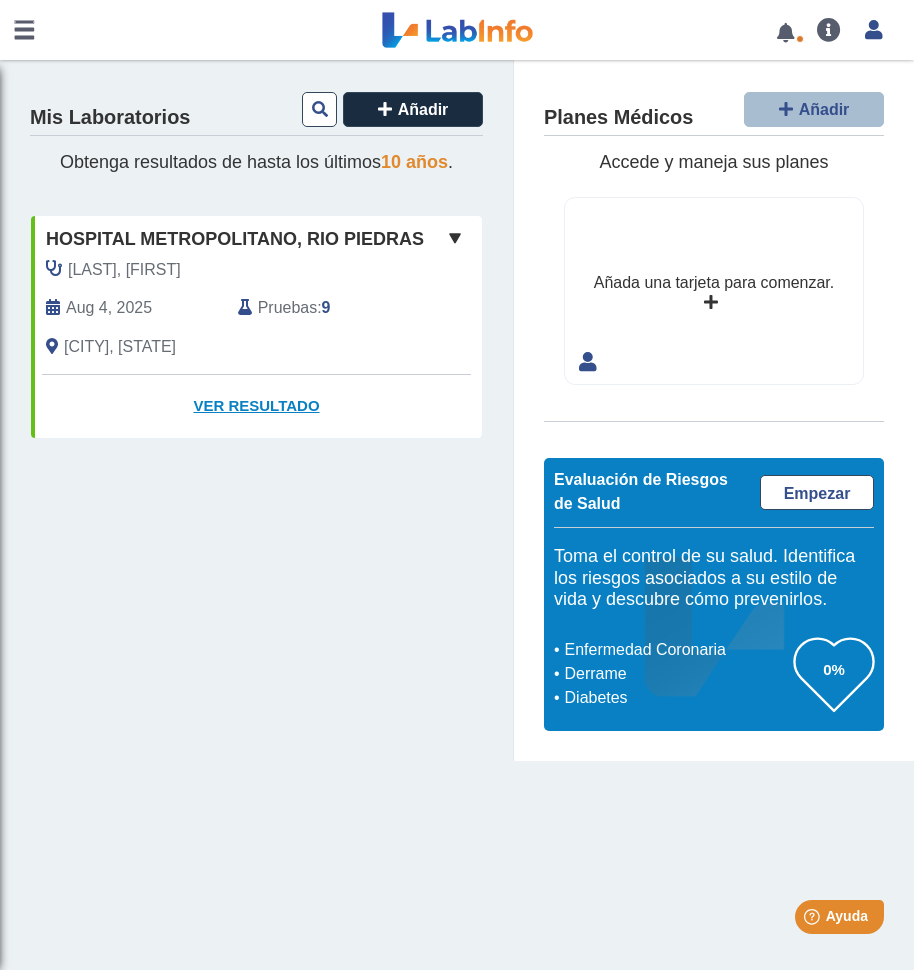 click on "Ver Resultado" 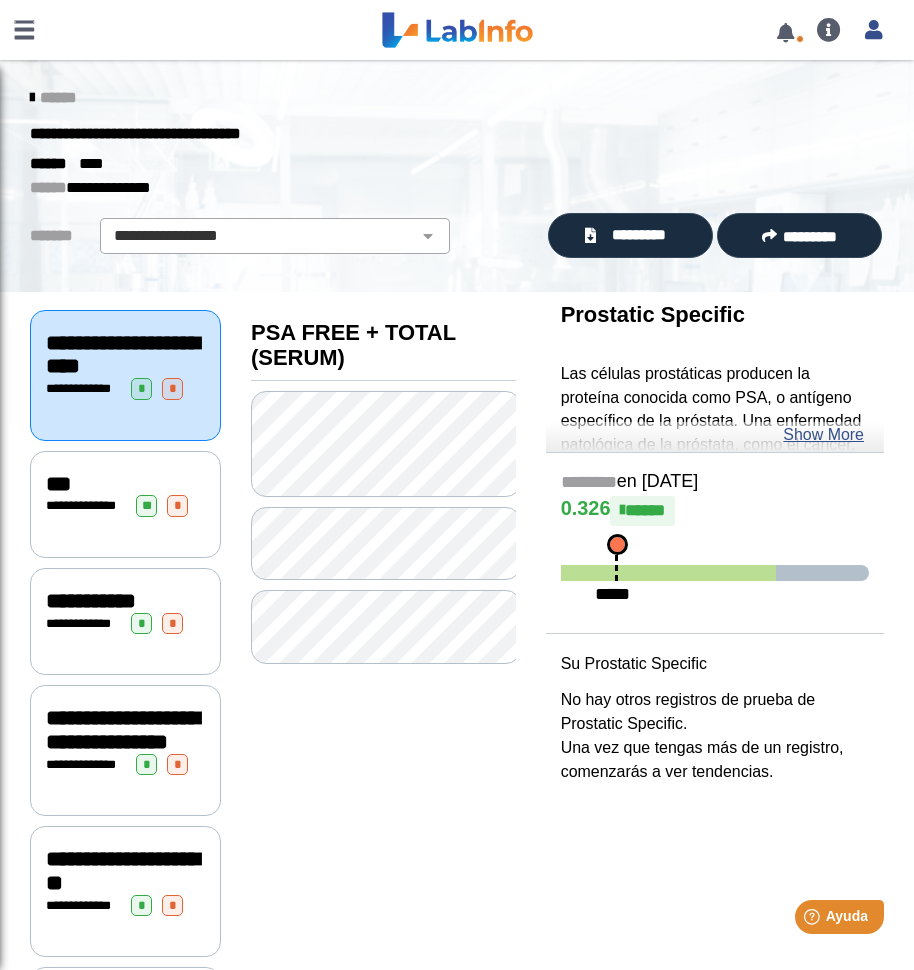 click on "**********" 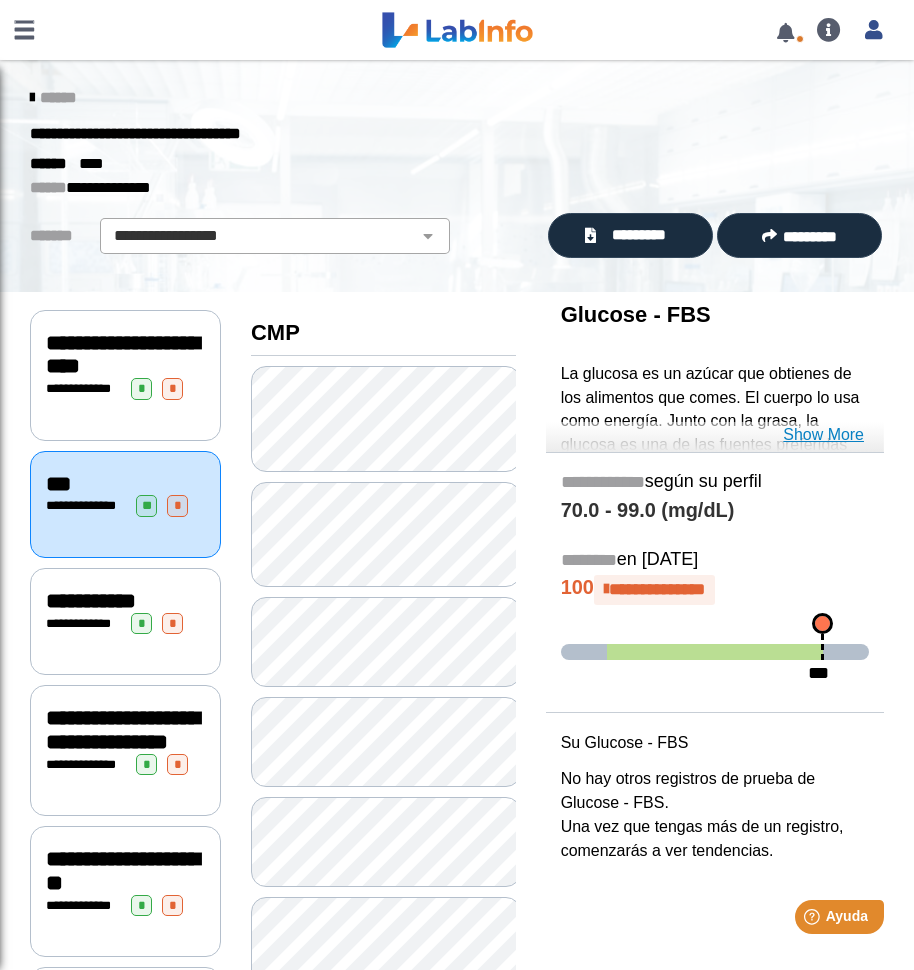 click on "Show More" 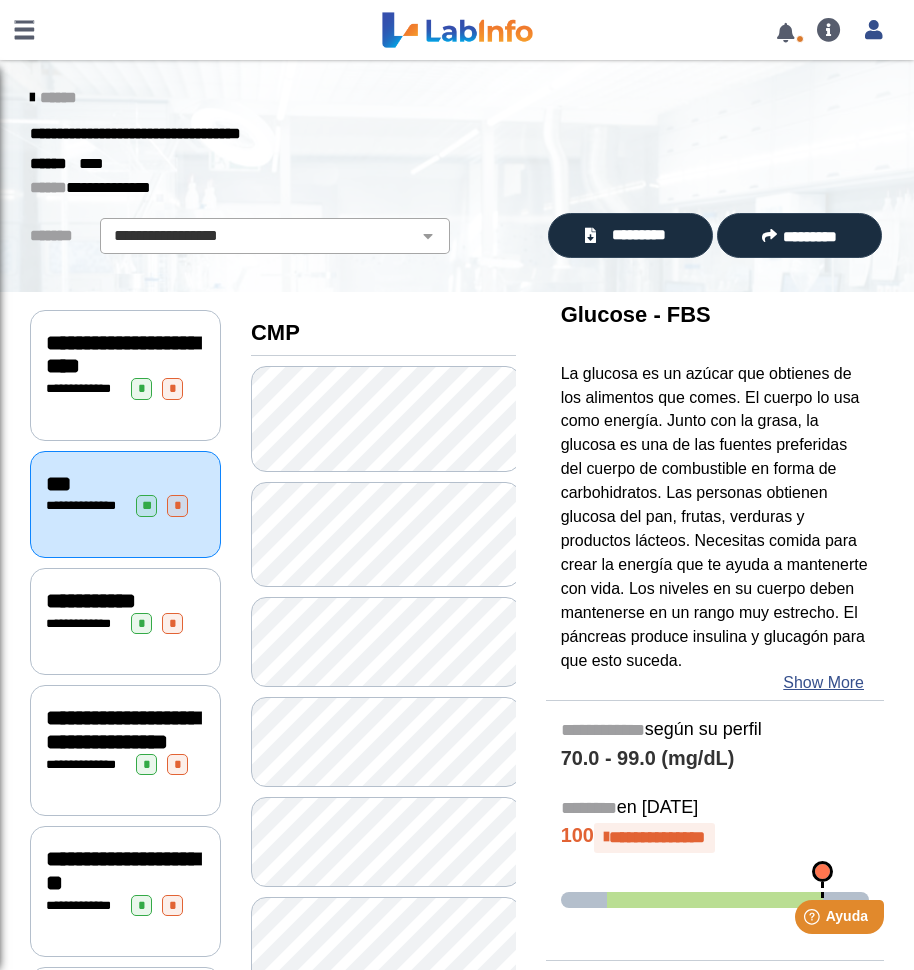 click on "**********" 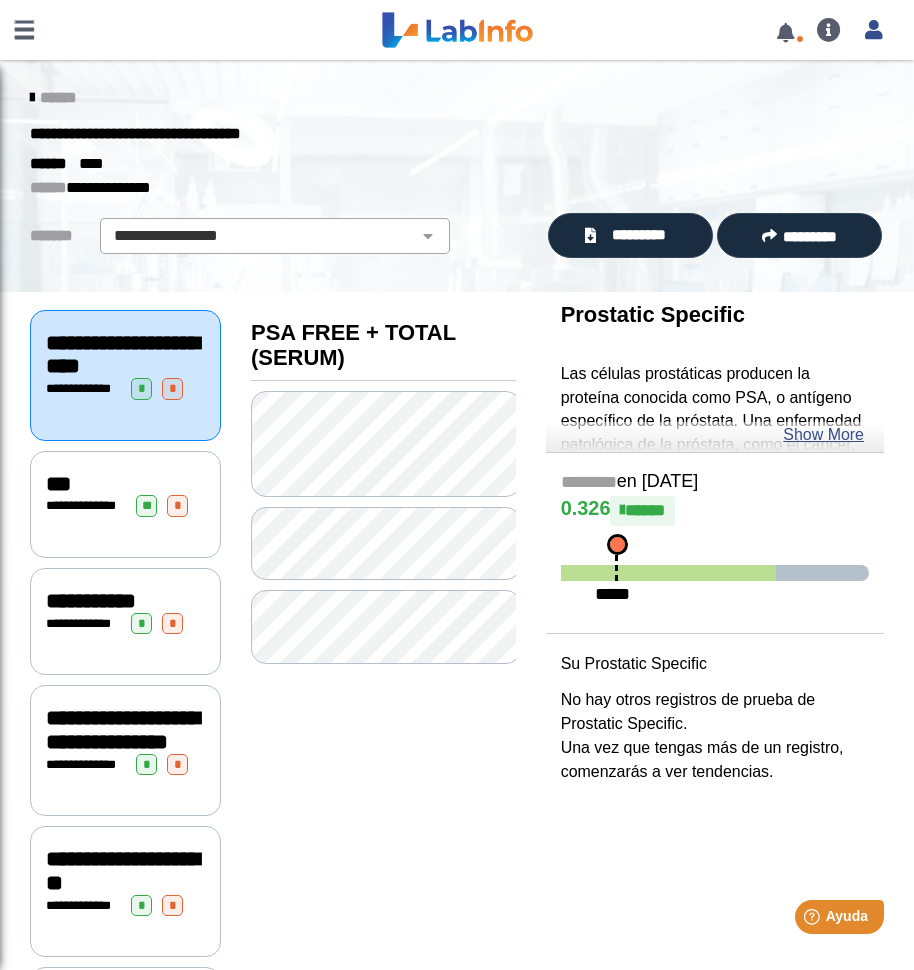 click on "**********" 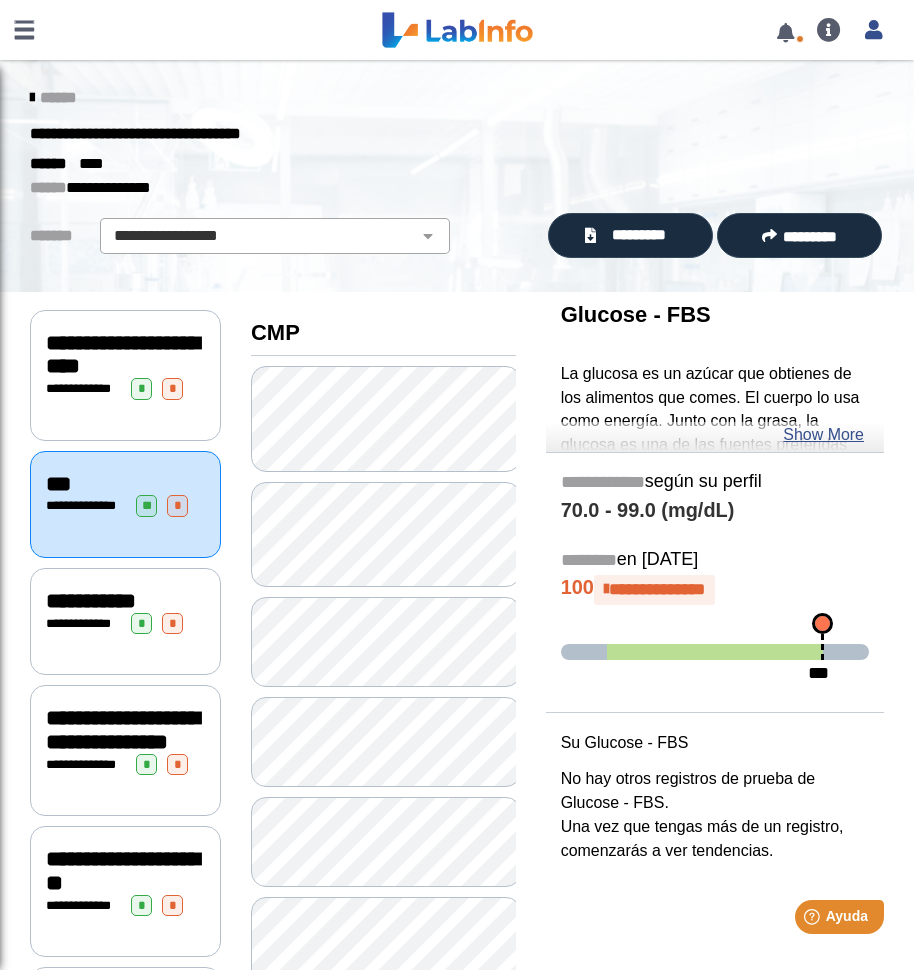 click on "**********" 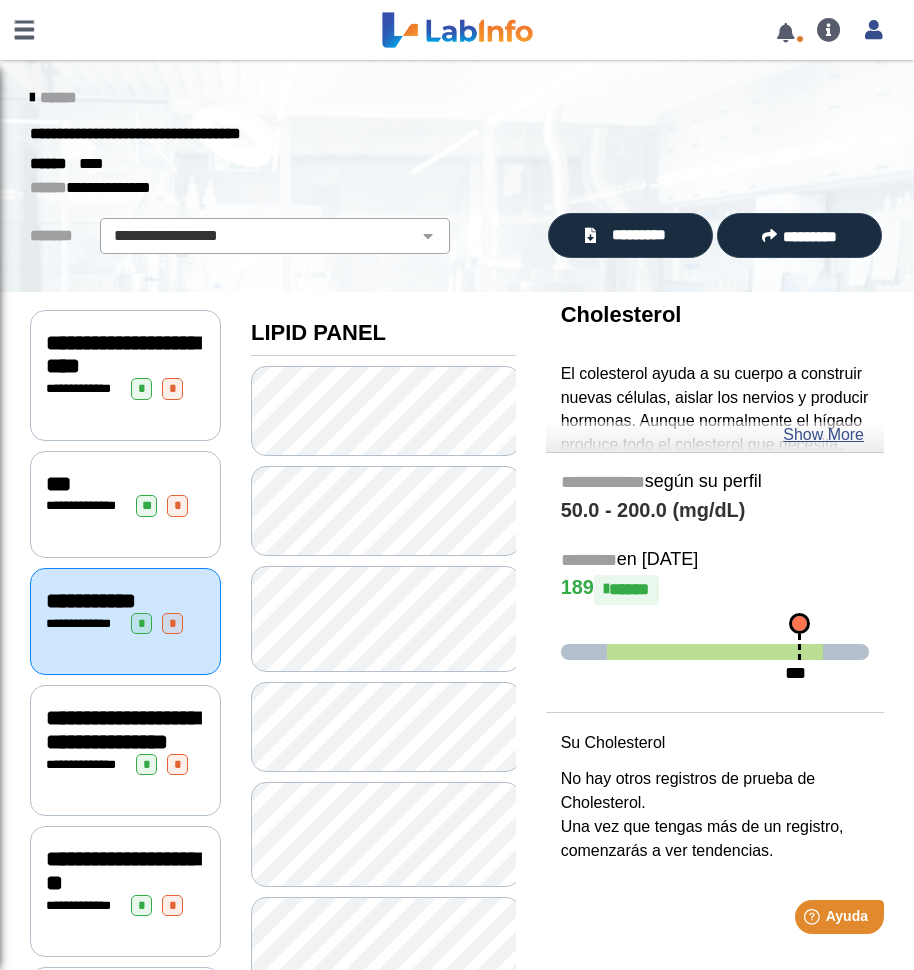 click on "*" 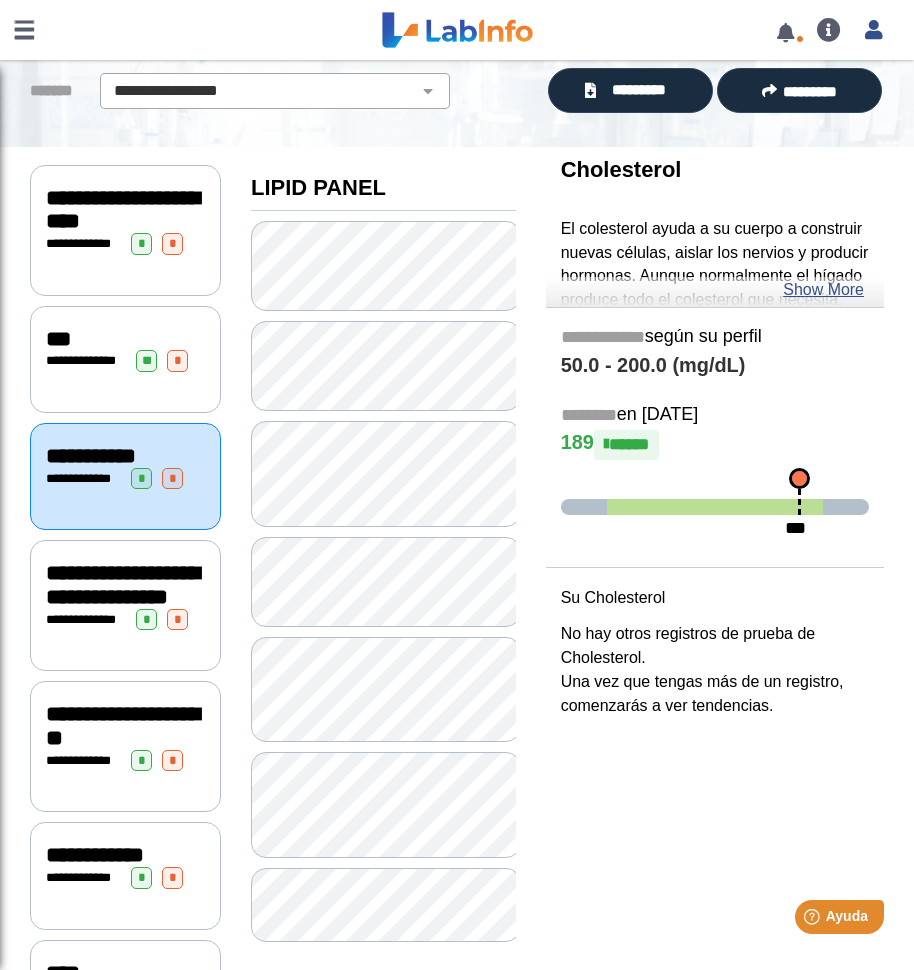 scroll, scrollTop: 200, scrollLeft: 0, axis: vertical 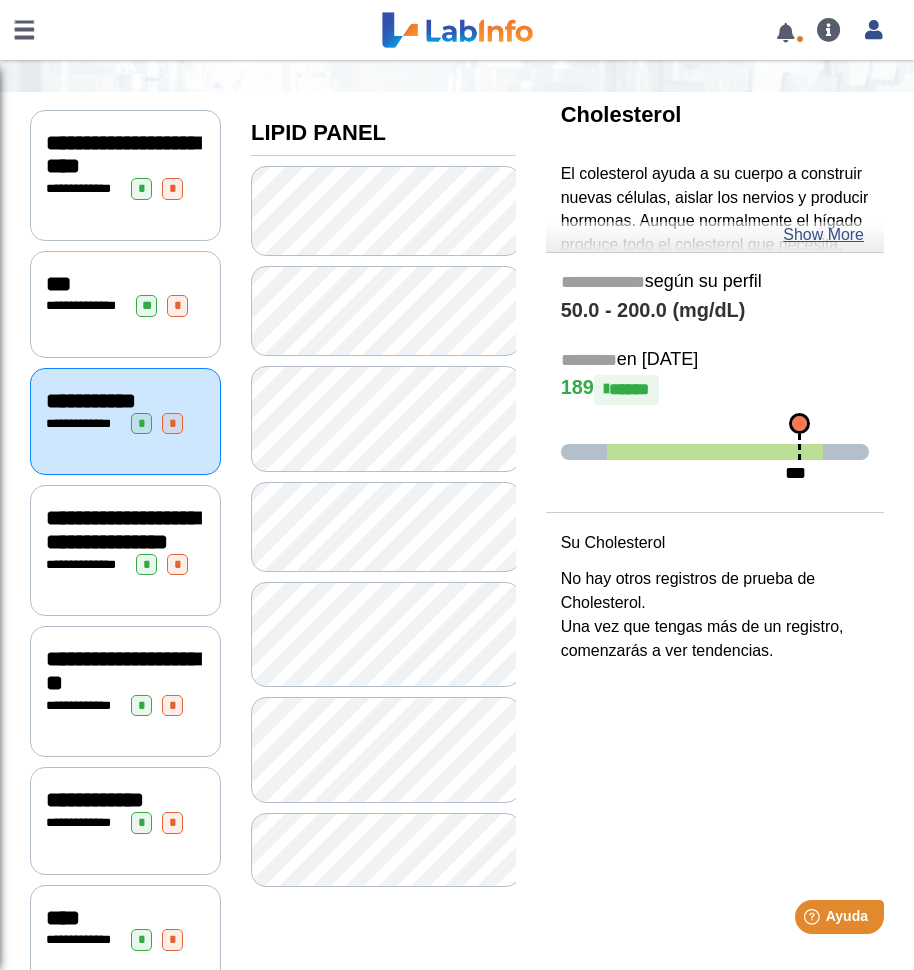 click on "**********" 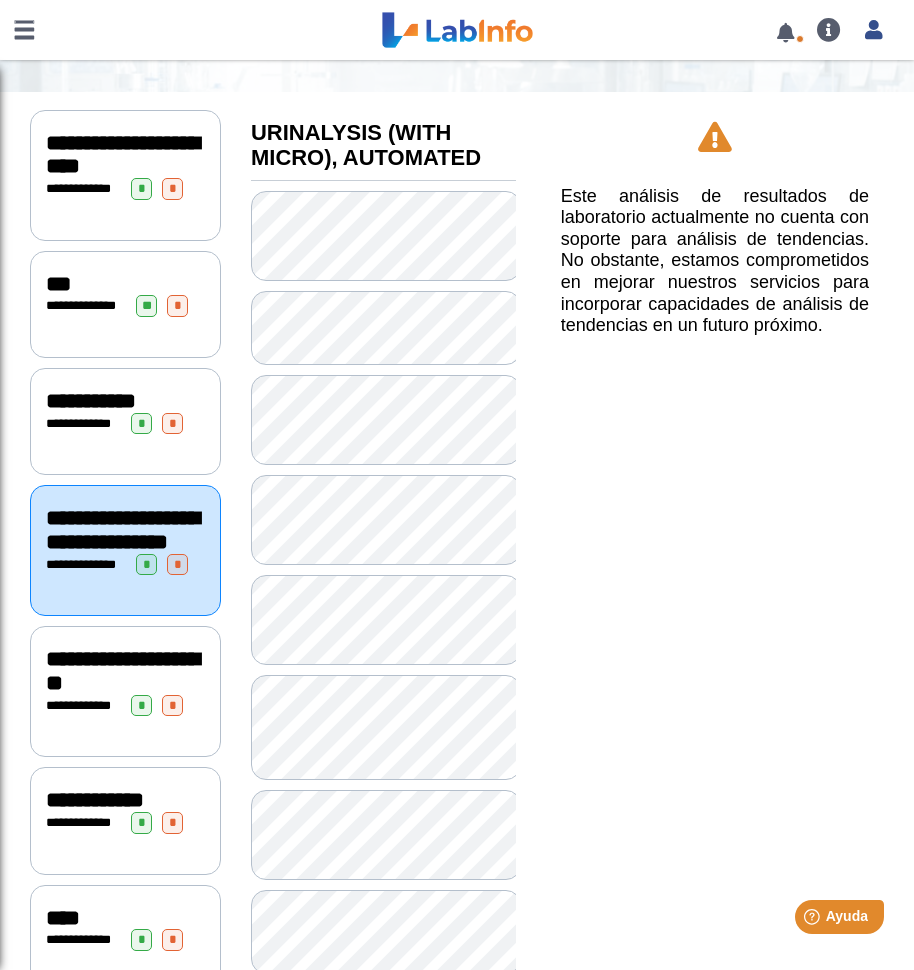 click on "*" 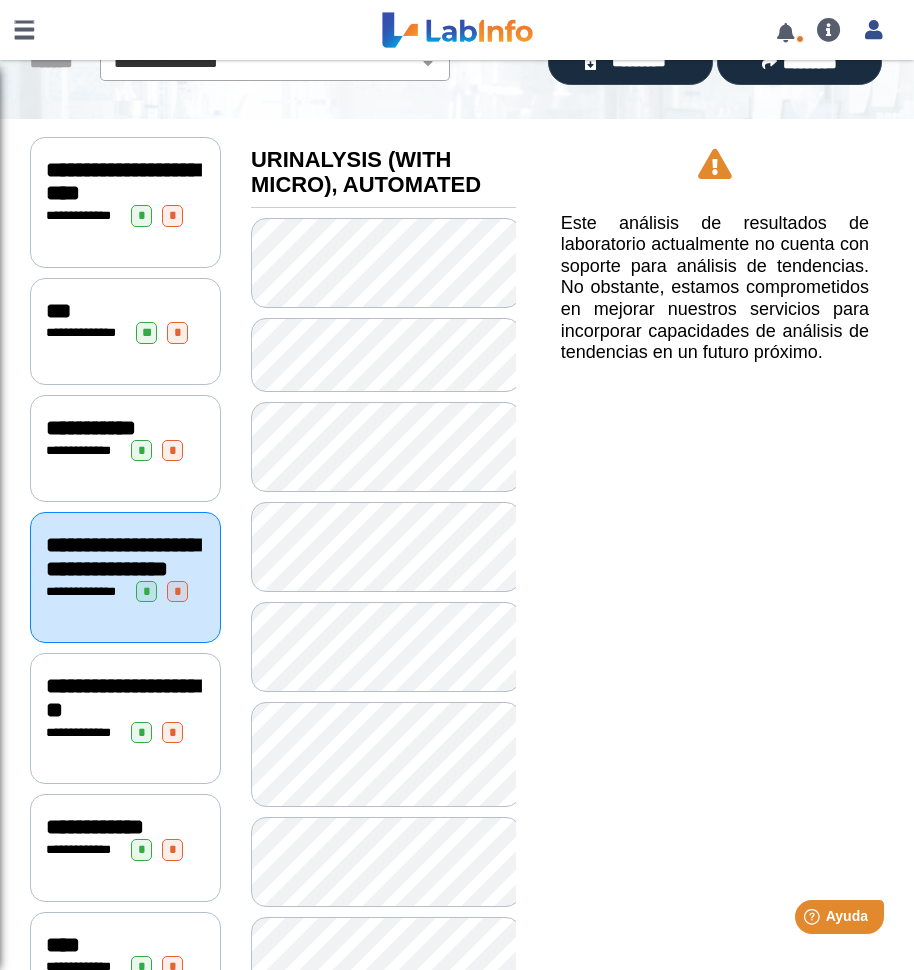 scroll, scrollTop: 0, scrollLeft: 0, axis: both 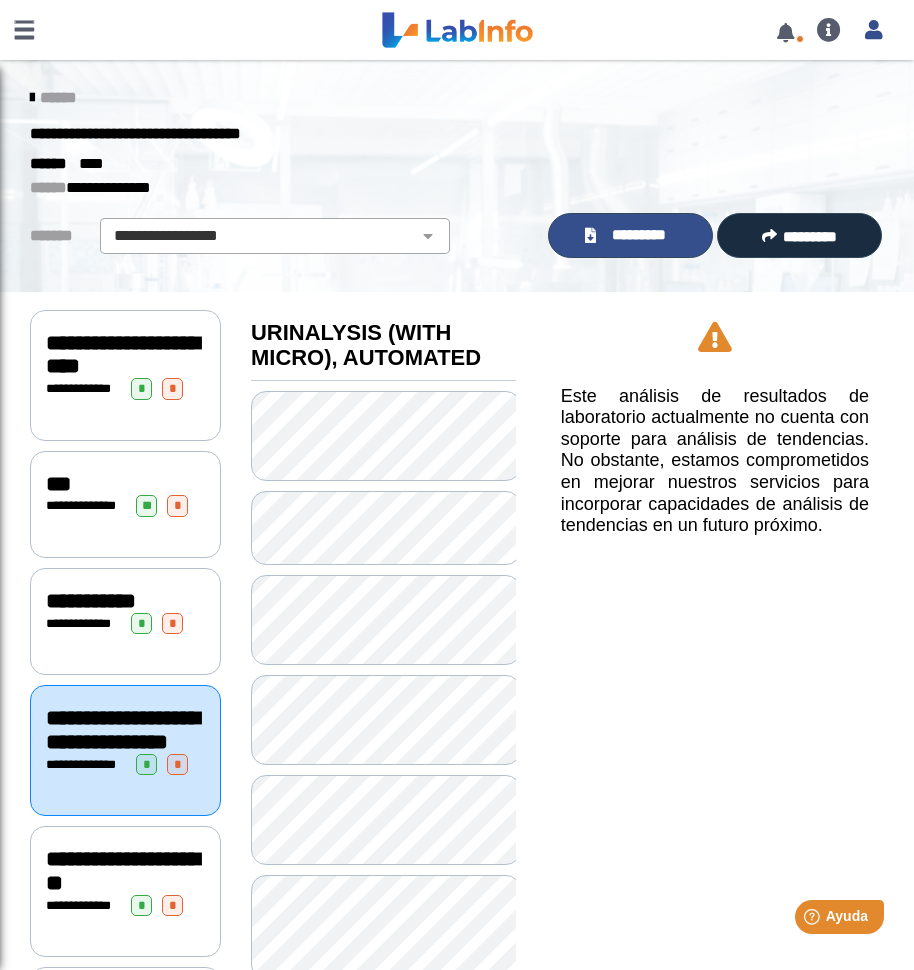 click on "*********" 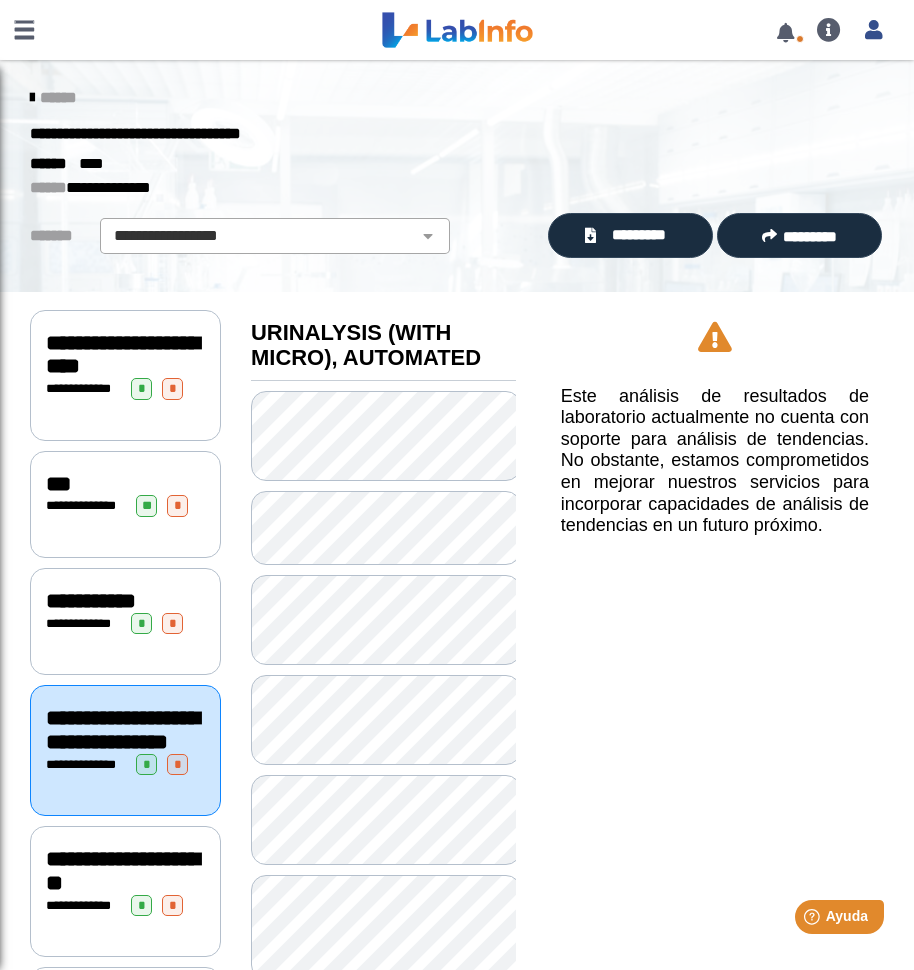 click on "*" 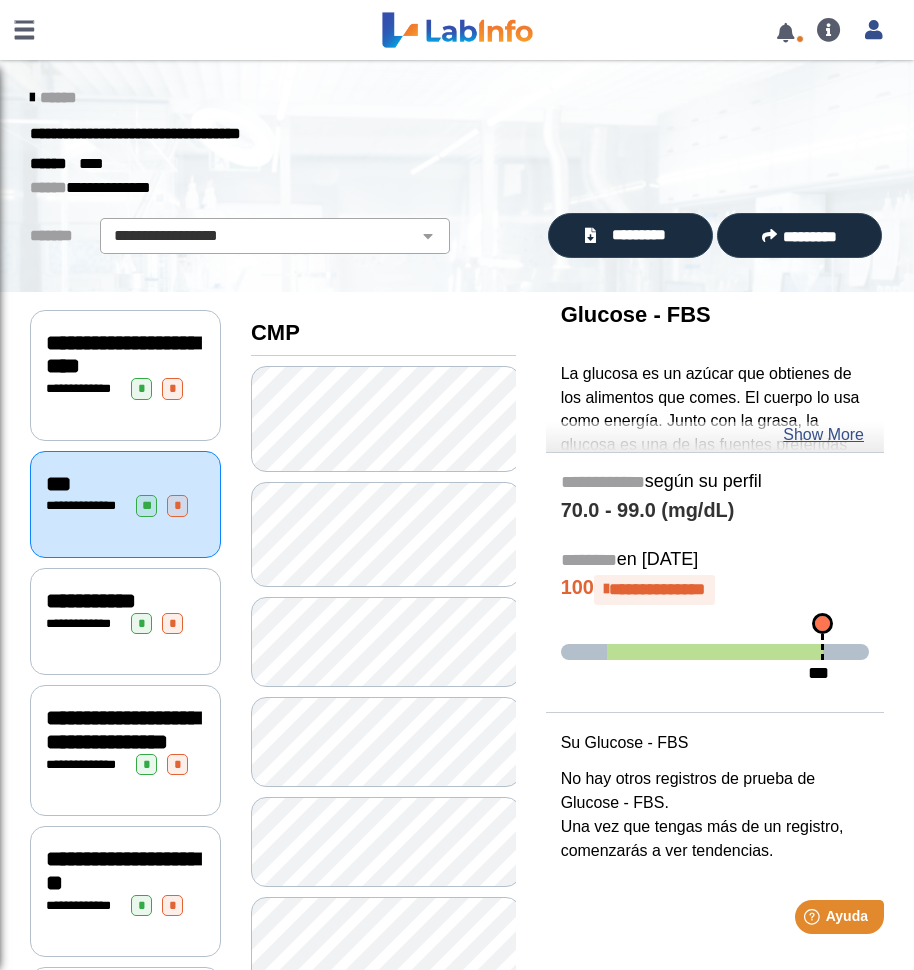 click on "**********" 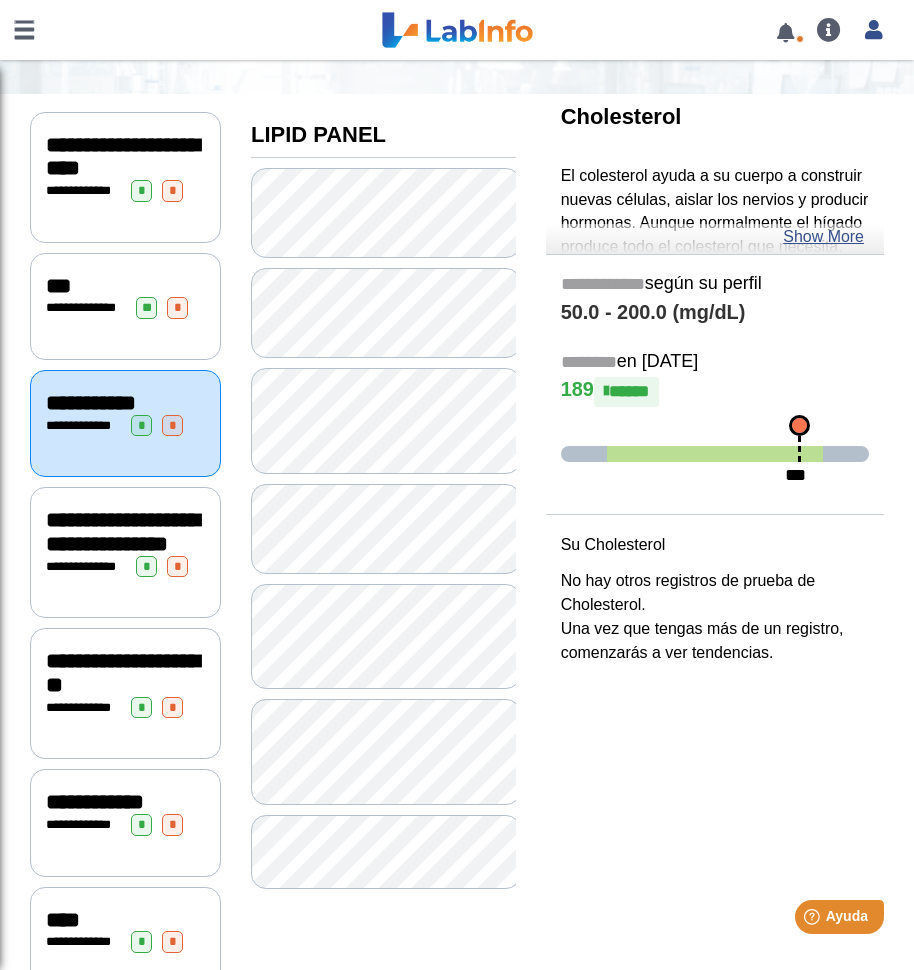 scroll, scrollTop: 200, scrollLeft: 0, axis: vertical 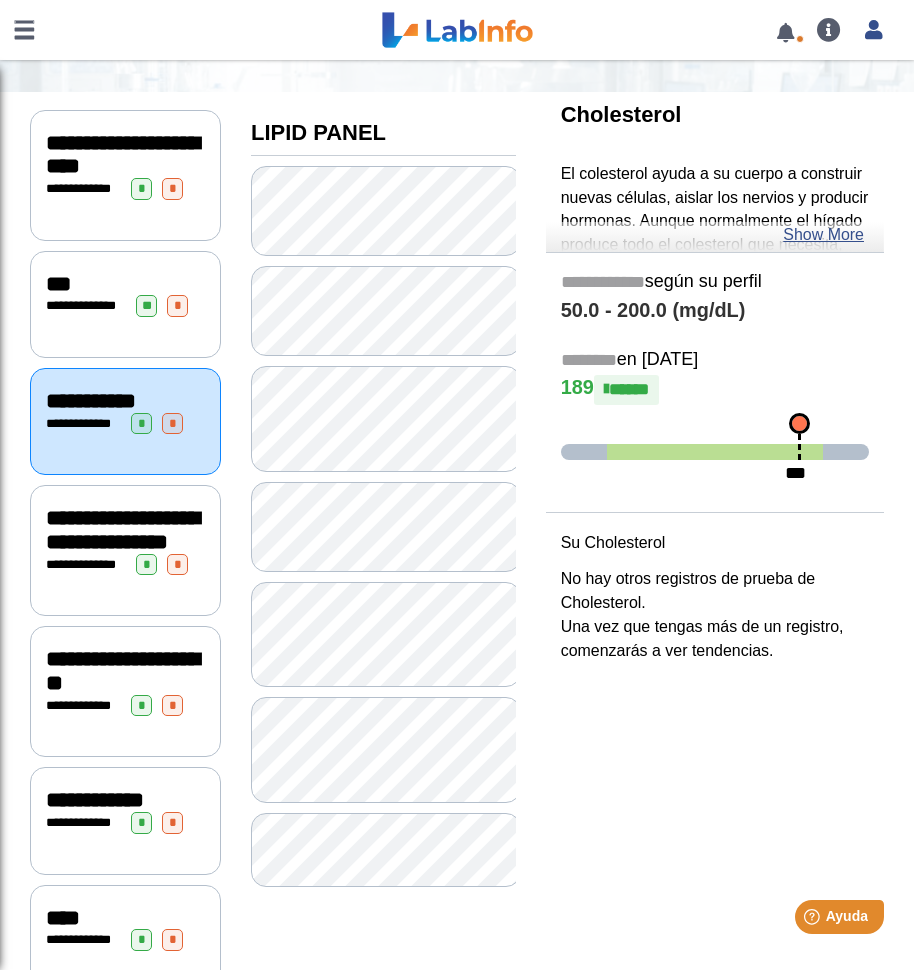 click on "**********" 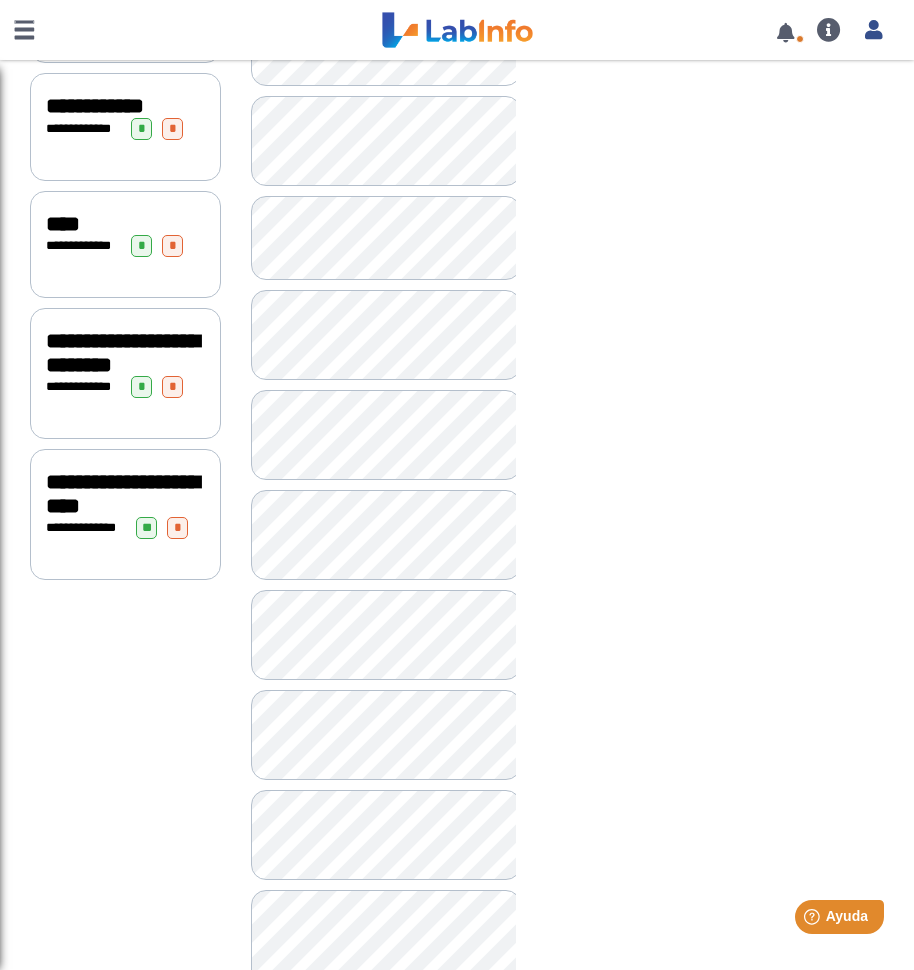 scroll, scrollTop: 900, scrollLeft: 0, axis: vertical 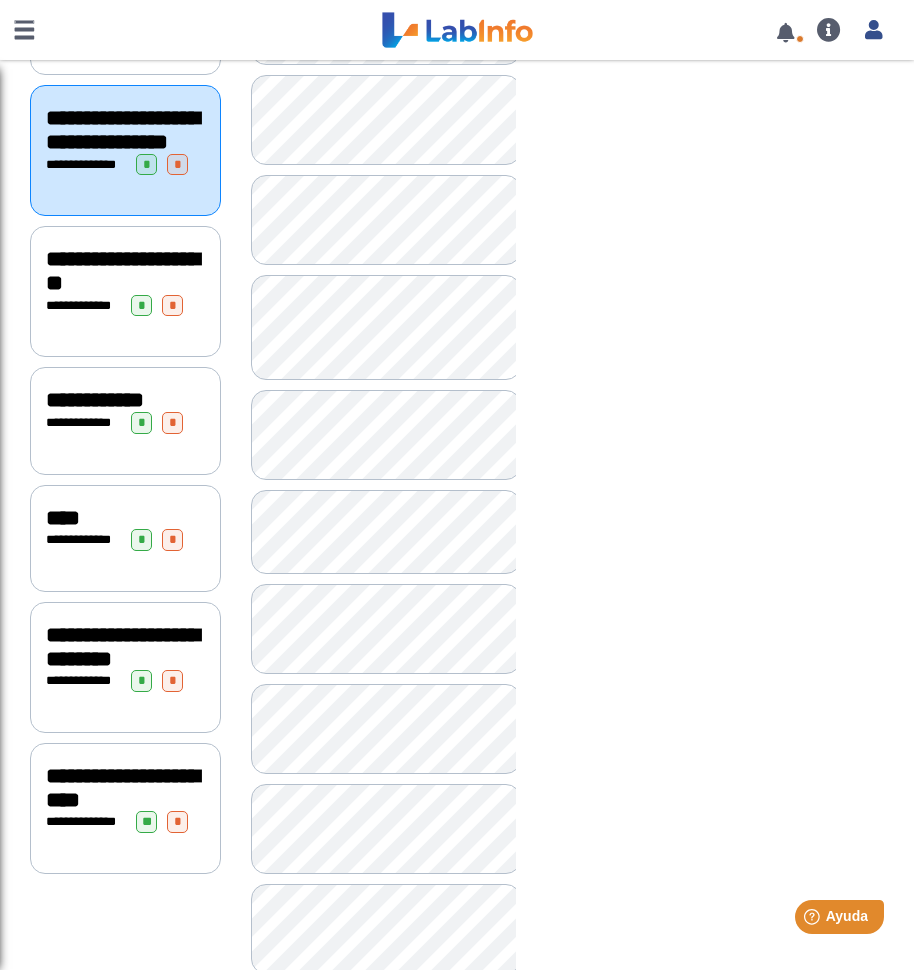 click on "**********" 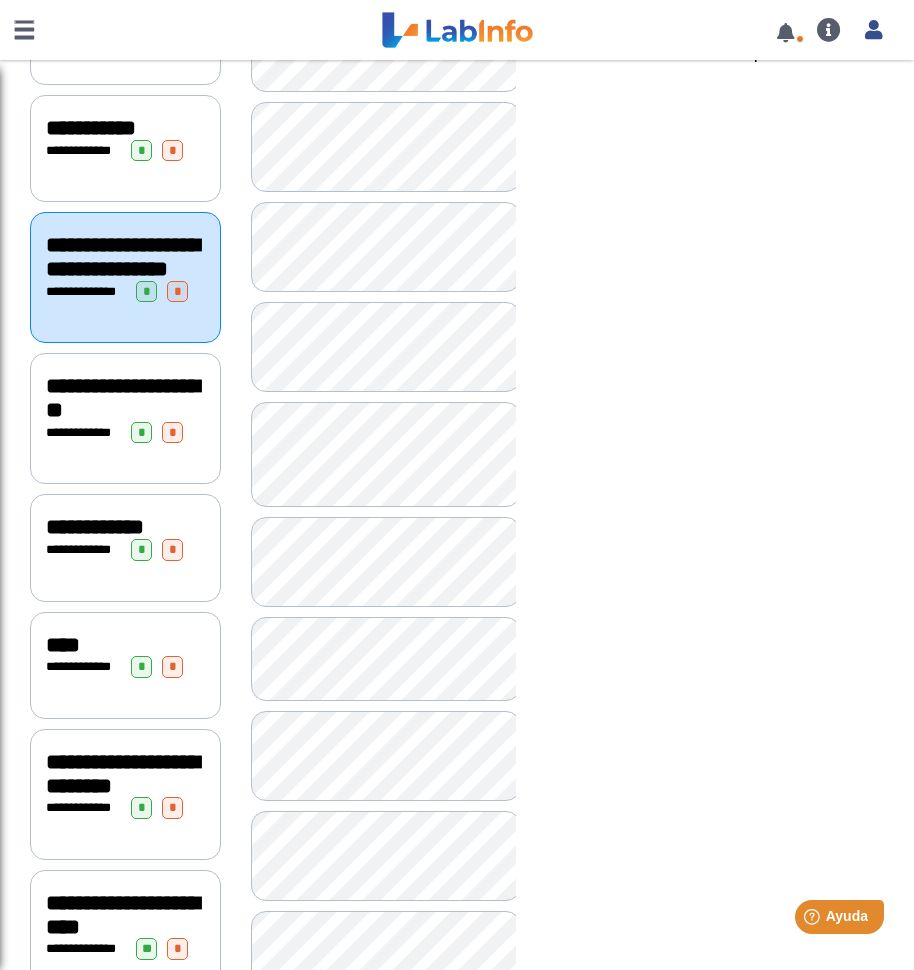 scroll, scrollTop: 100, scrollLeft: 0, axis: vertical 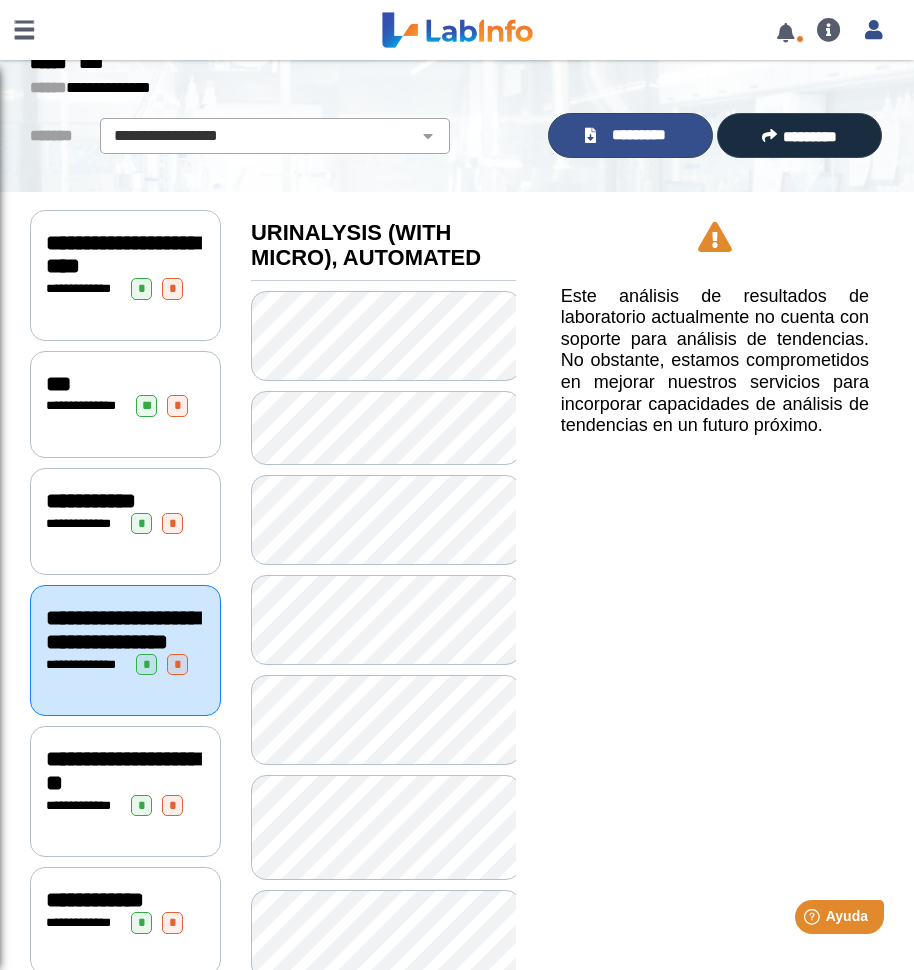 click on "*********" 